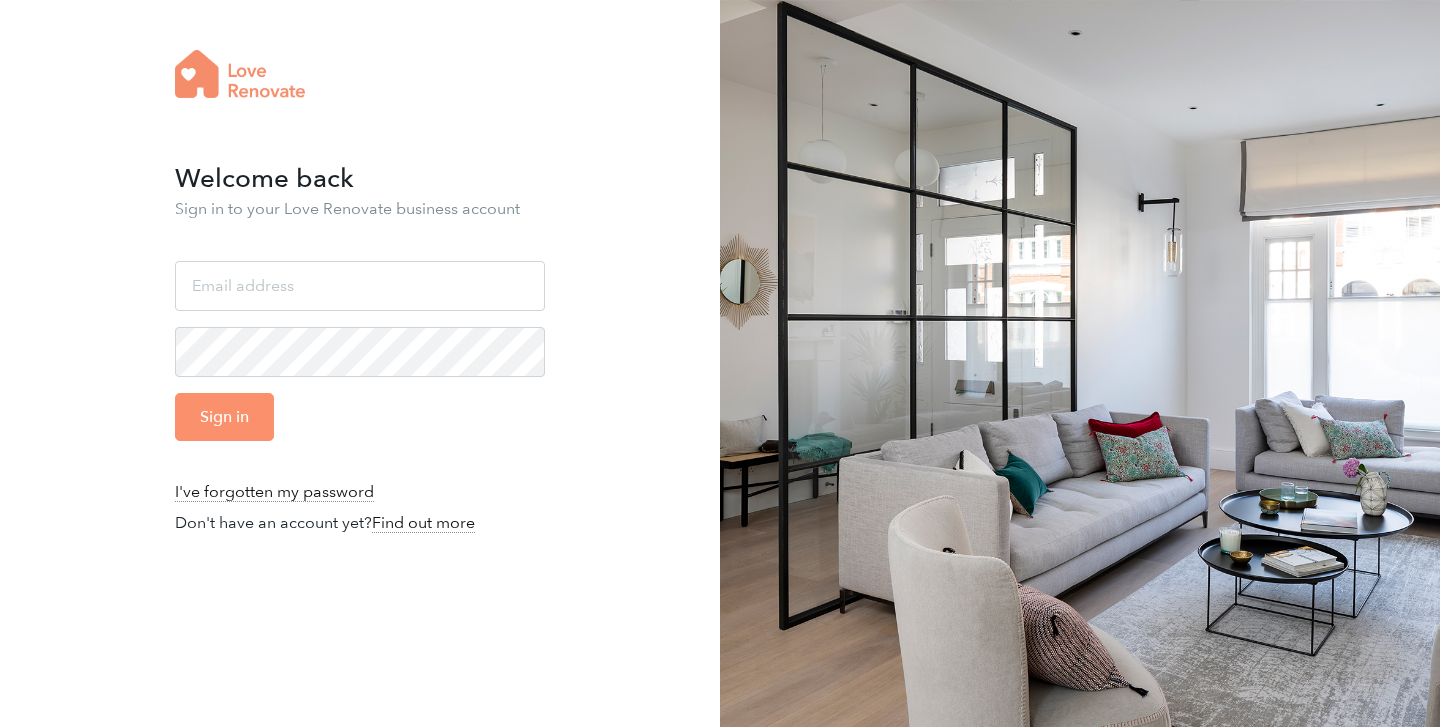 scroll, scrollTop: 0, scrollLeft: 0, axis: both 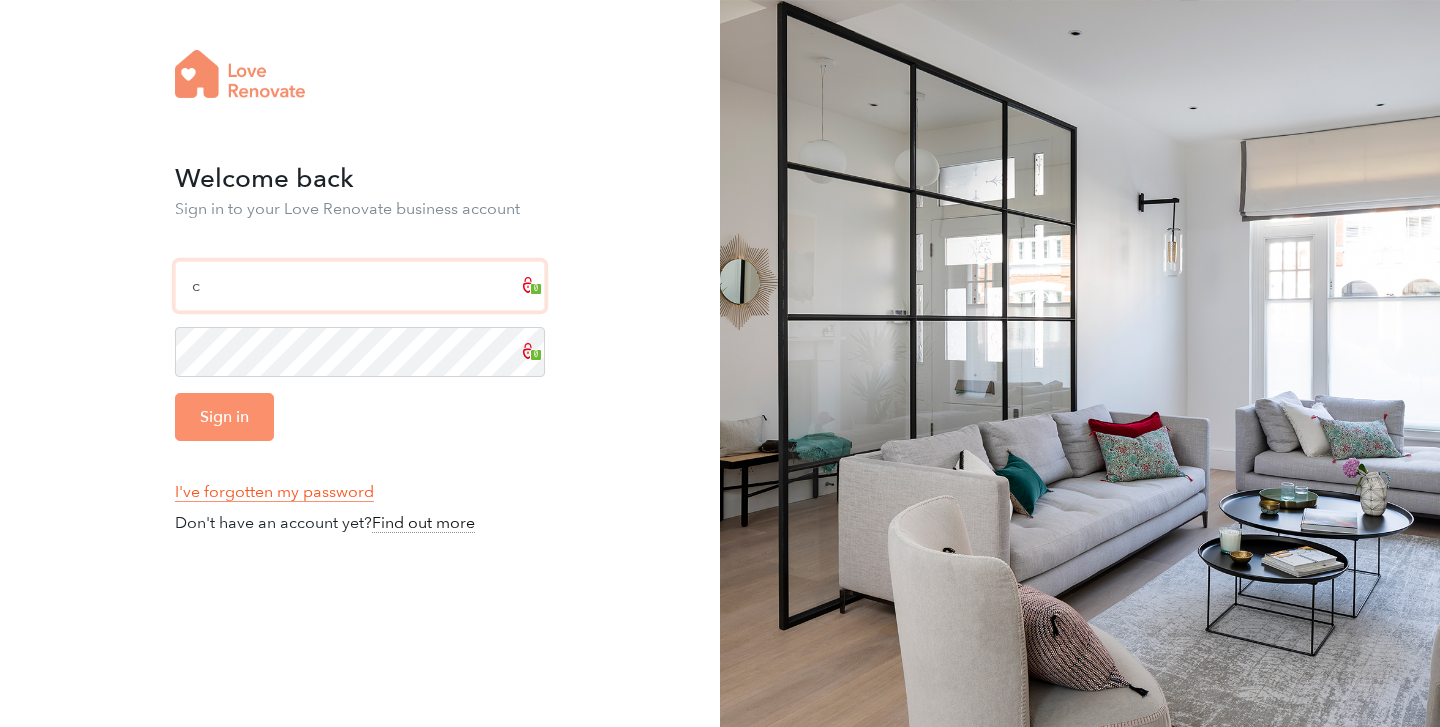 type on "c" 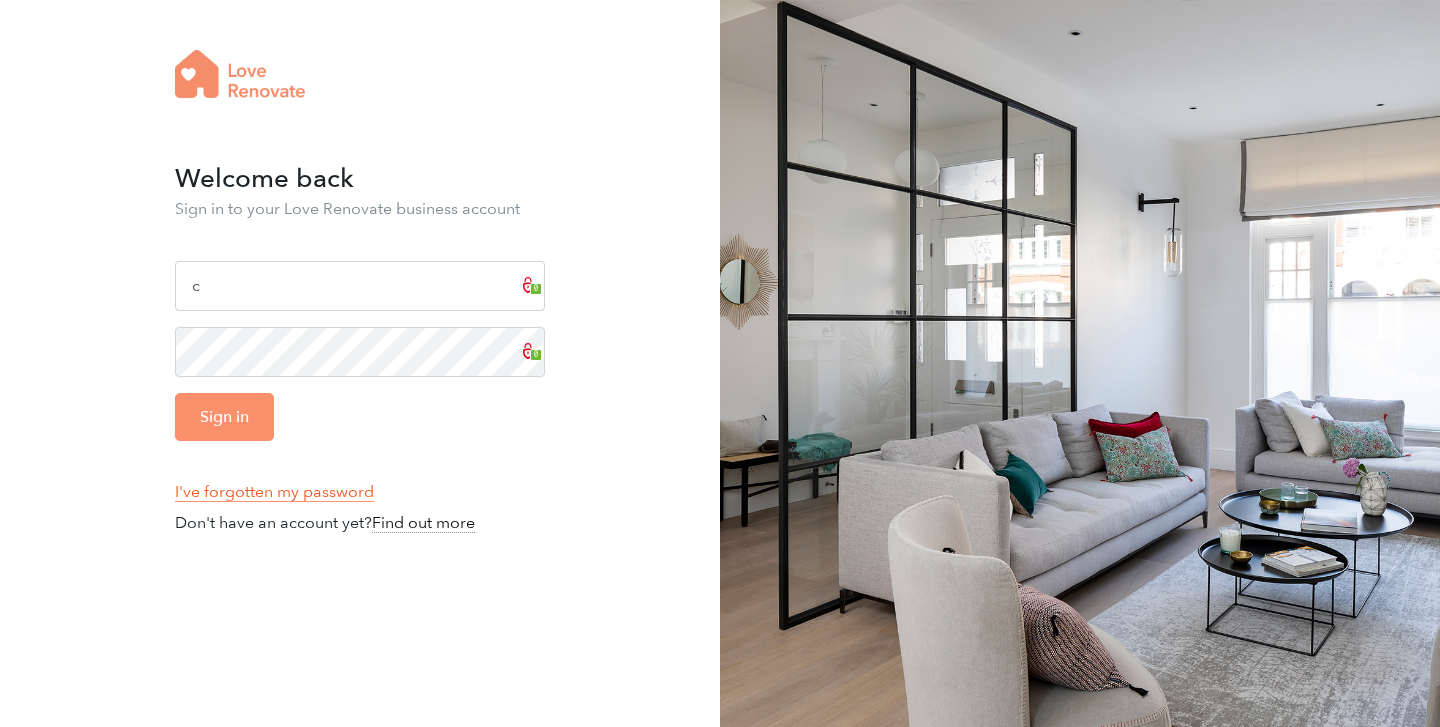 click on "I've forgotten my password" at bounding box center [274, 492] 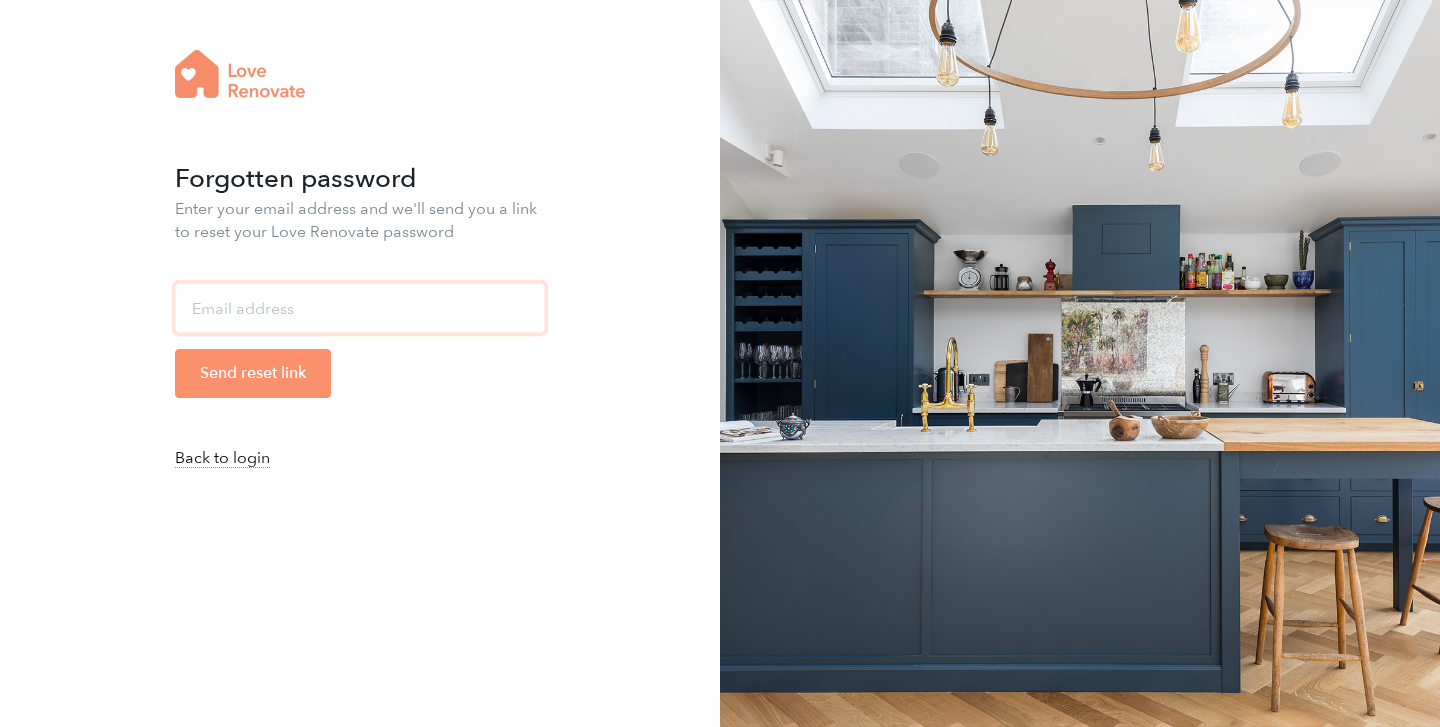 click at bounding box center (360, 308) 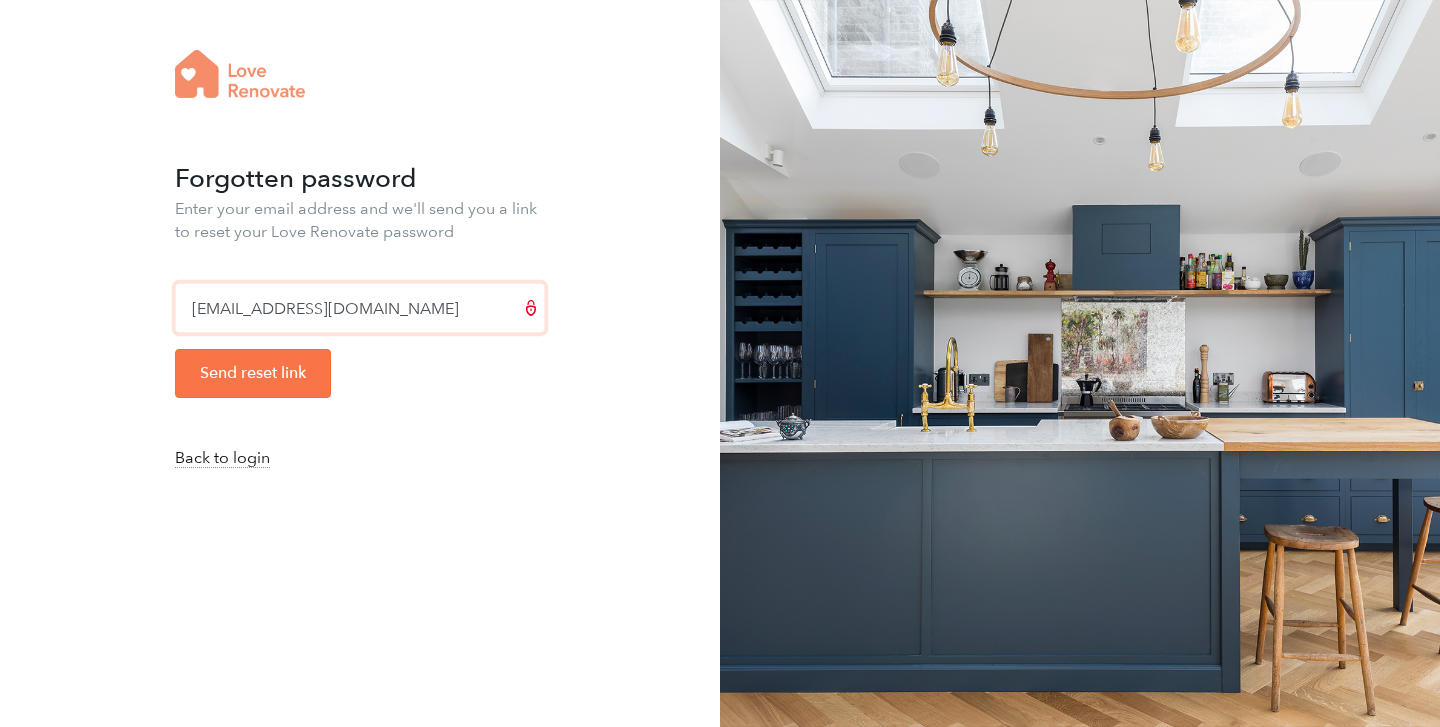 type on "[EMAIL_ADDRESS][DOMAIN_NAME]" 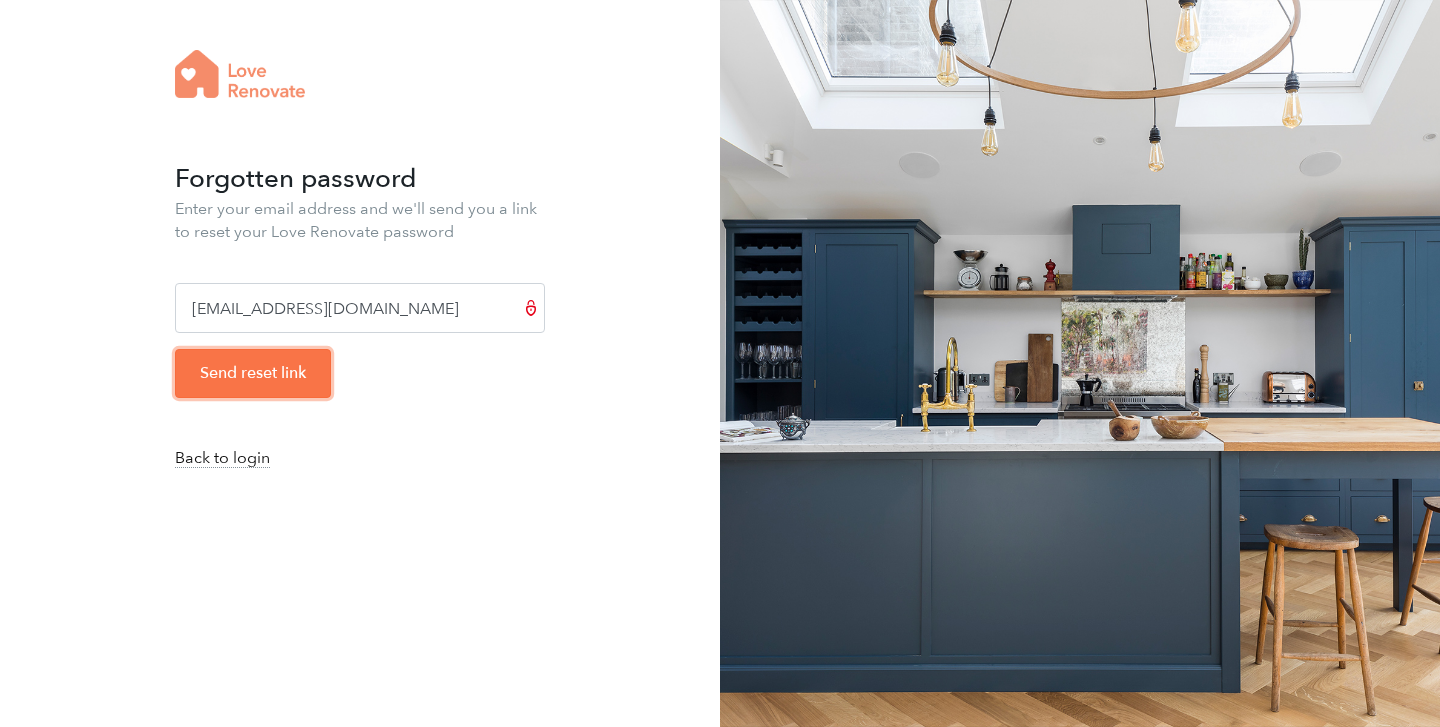 click on "Send reset link" at bounding box center [253, 373] 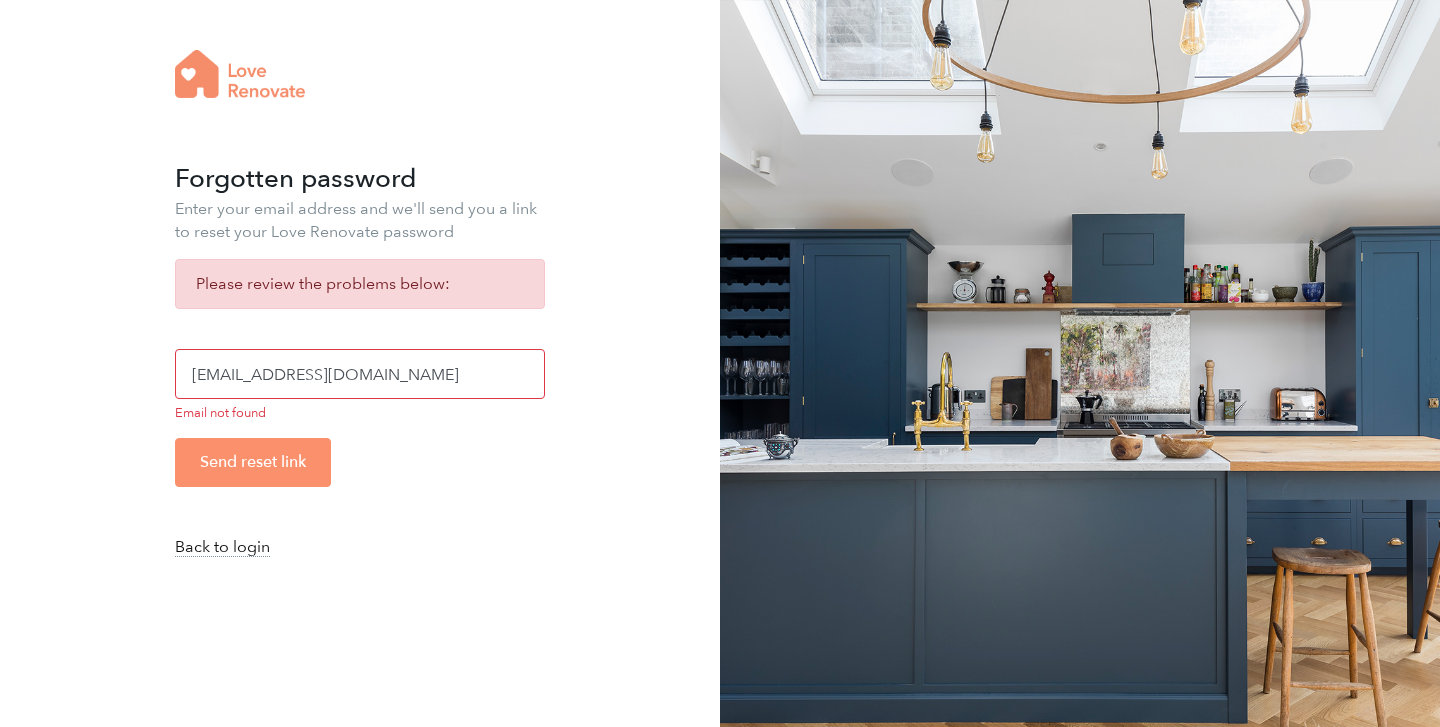 scroll, scrollTop: 0, scrollLeft: 0, axis: both 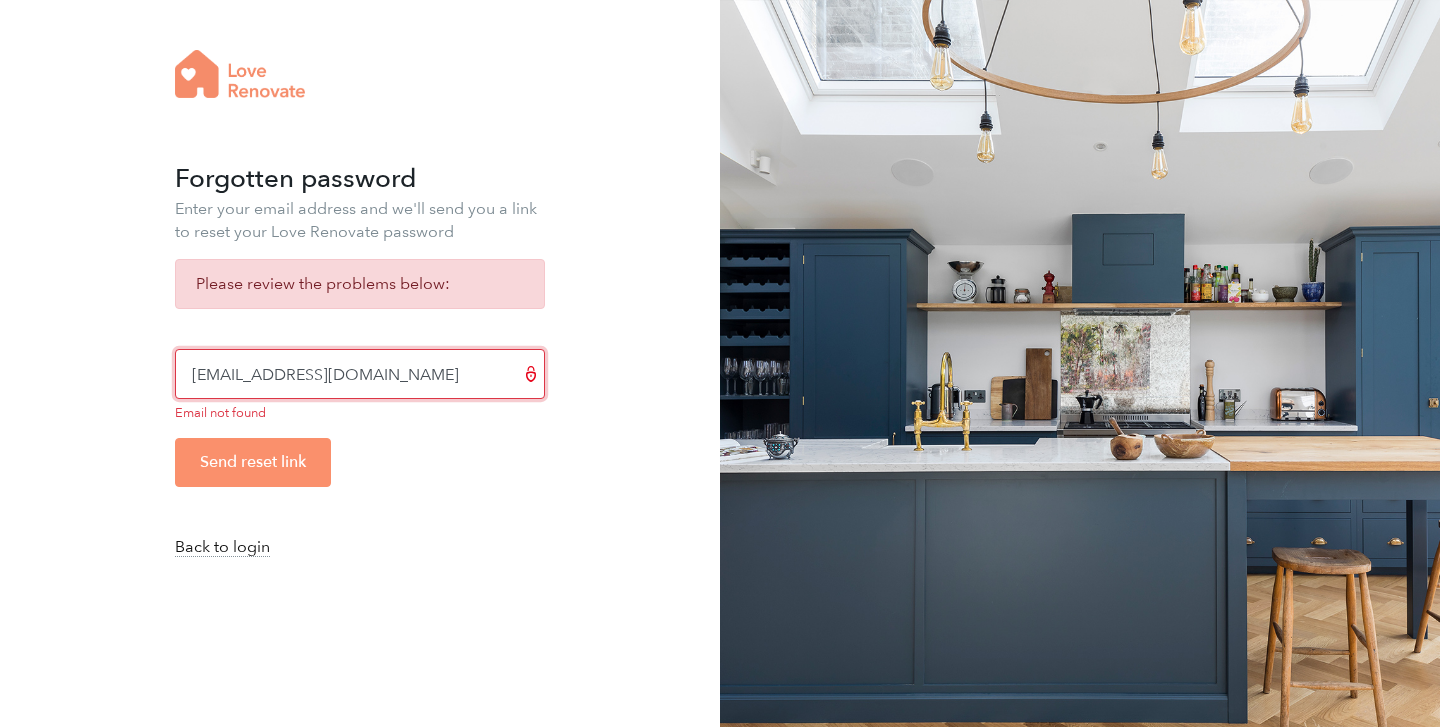 click on "[EMAIL_ADDRESS][DOMAIN_NAME]" at bounding box center (360, 374) 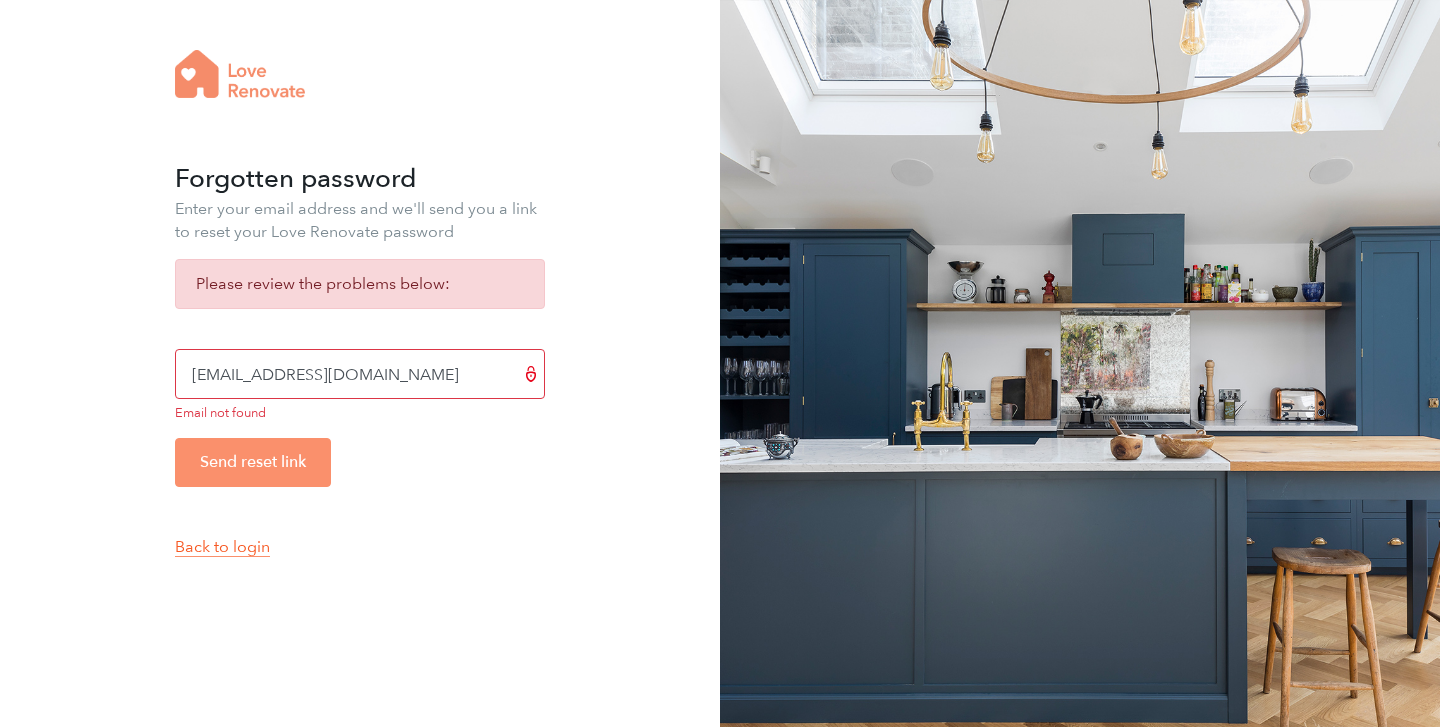 click on "Back to login" at bounding box center [222, 547] 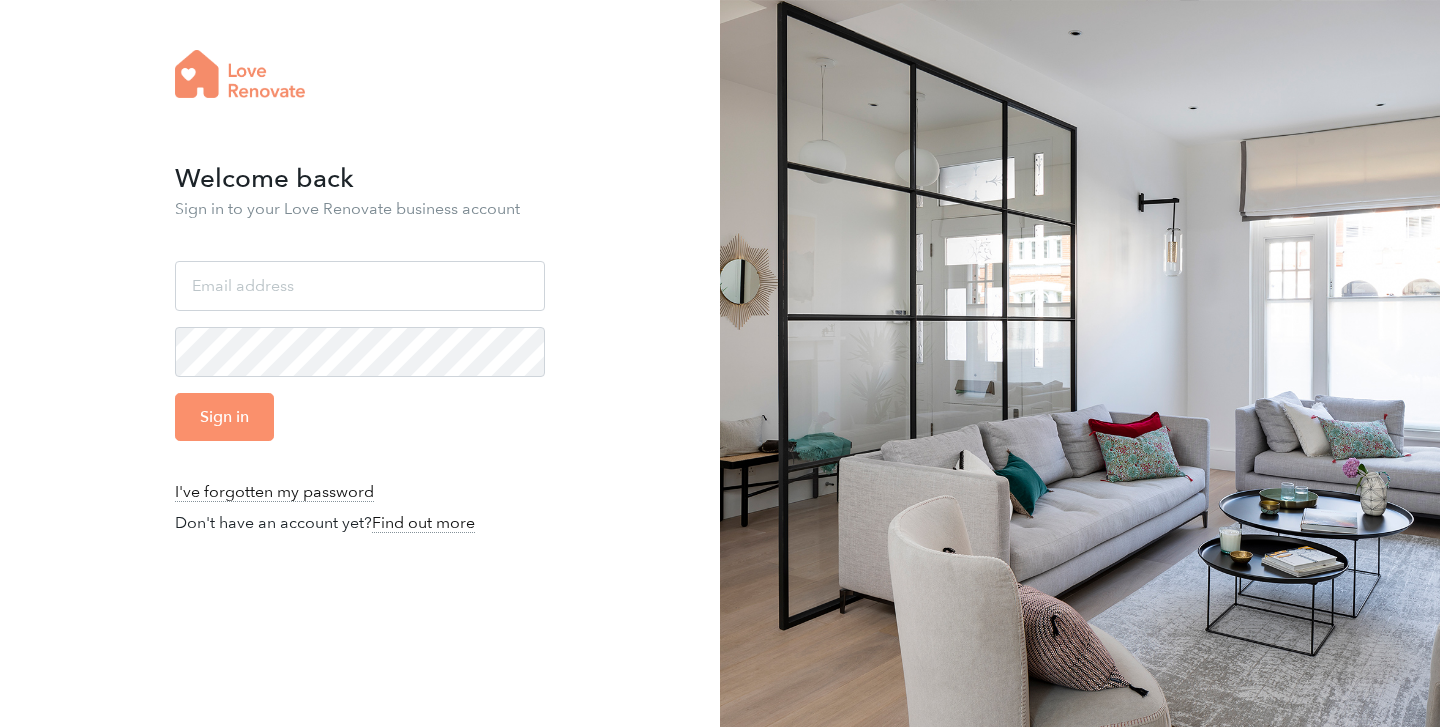 click at bounding box center [240, 74] 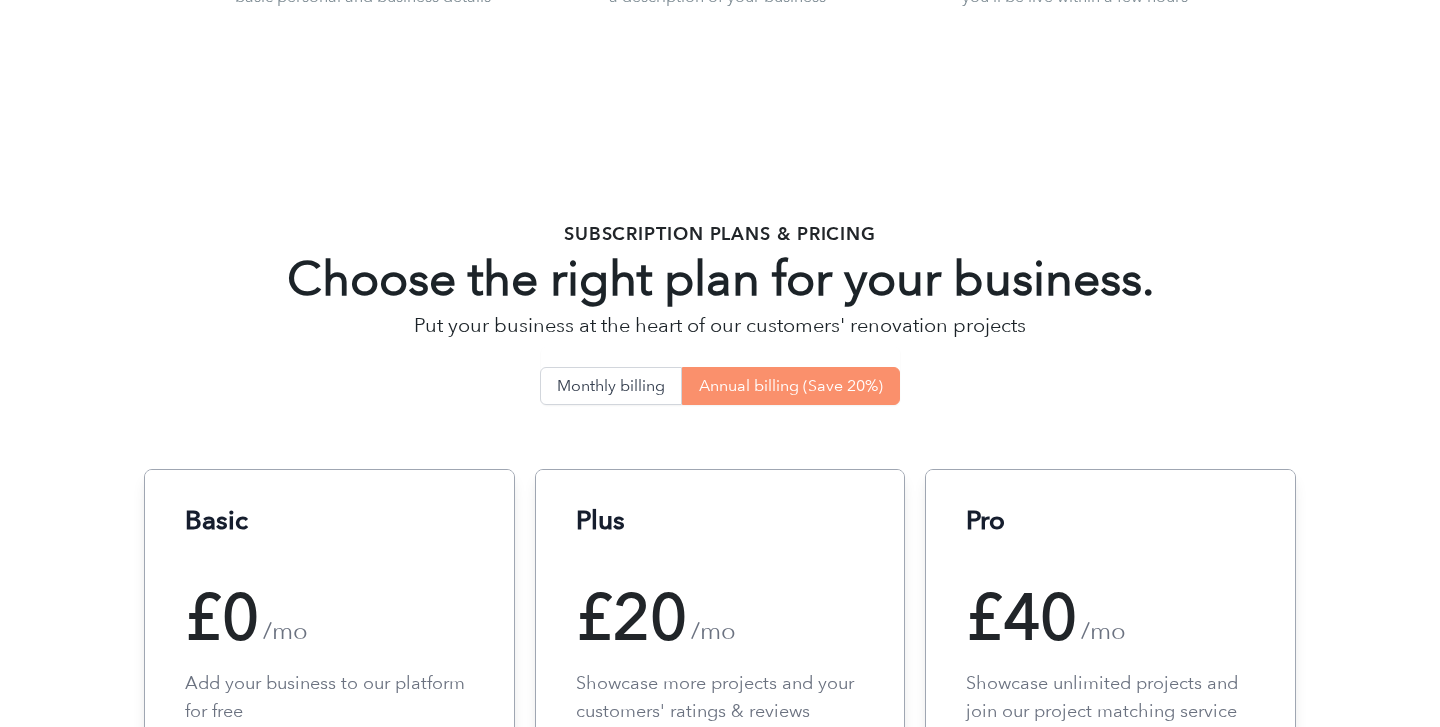 scroll, scrollTop: 3254, scrollLeft: 0, axis: vertical 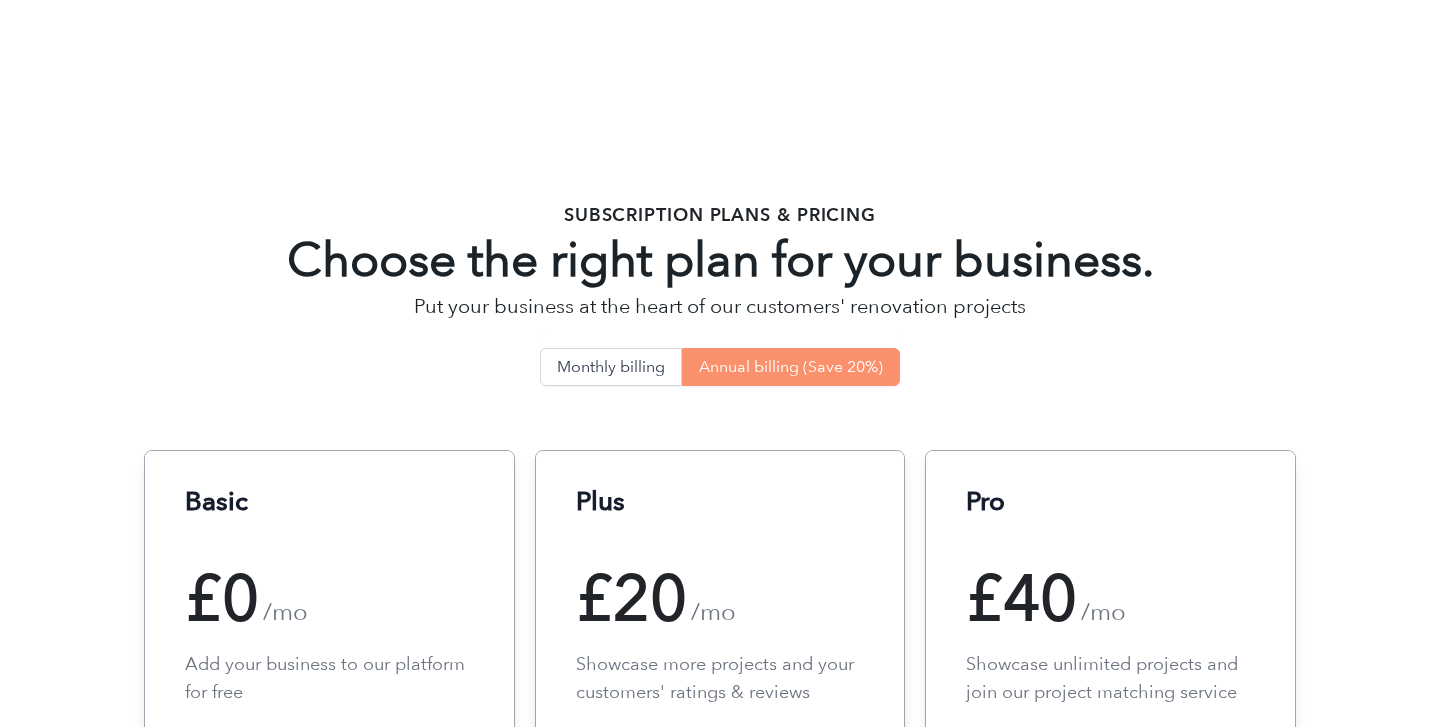 click on "Monthly billing" at bounding box center (611, 367) 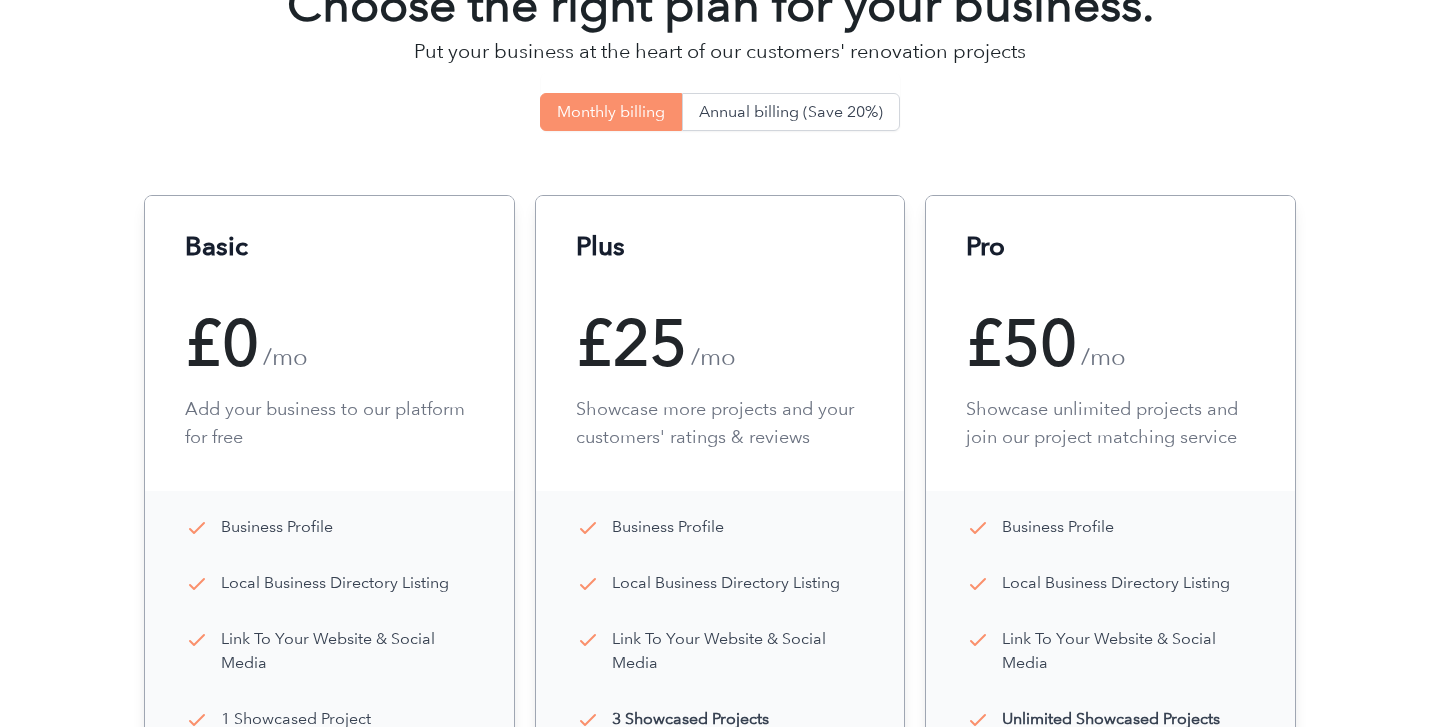scroll, scrollTop: 3497, scrollLeft: 0, axis: vertical 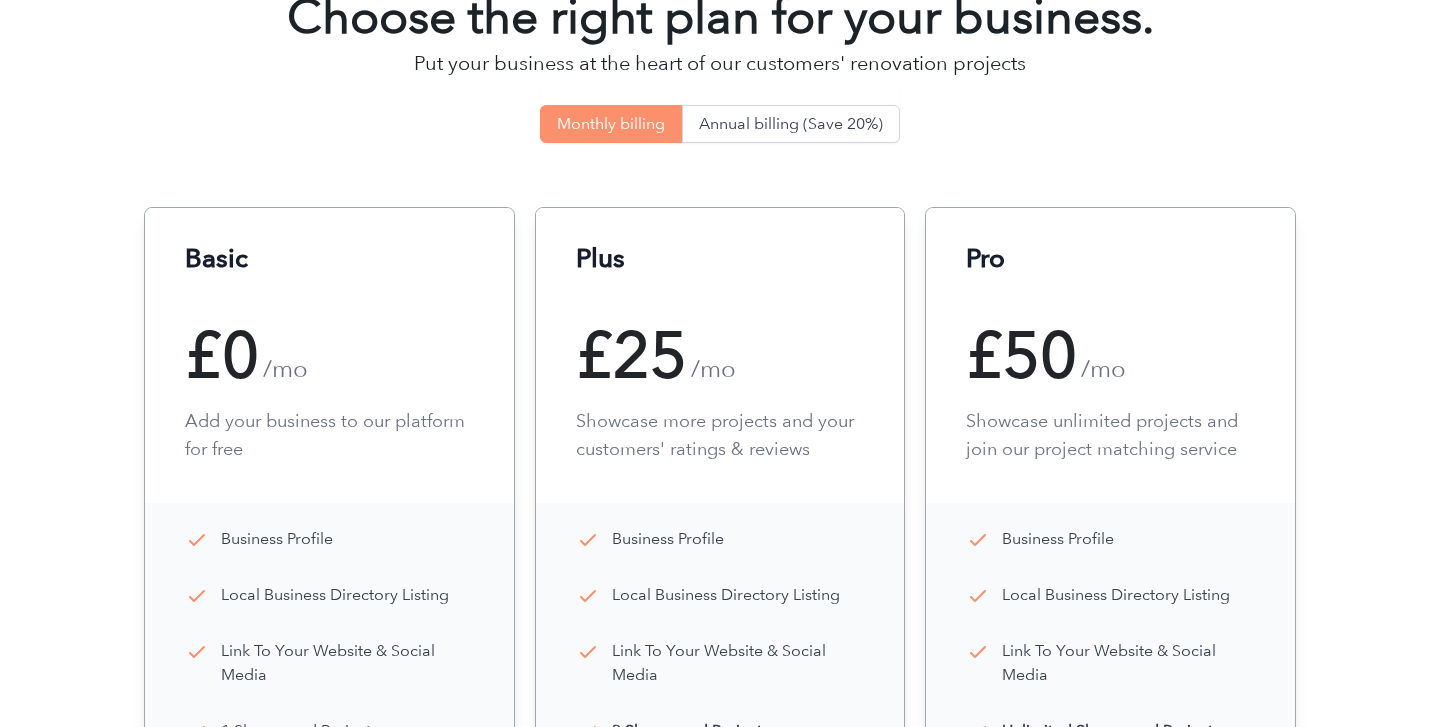 click on "Annual billing (Save 20%)" at bounding box center (791, 124) 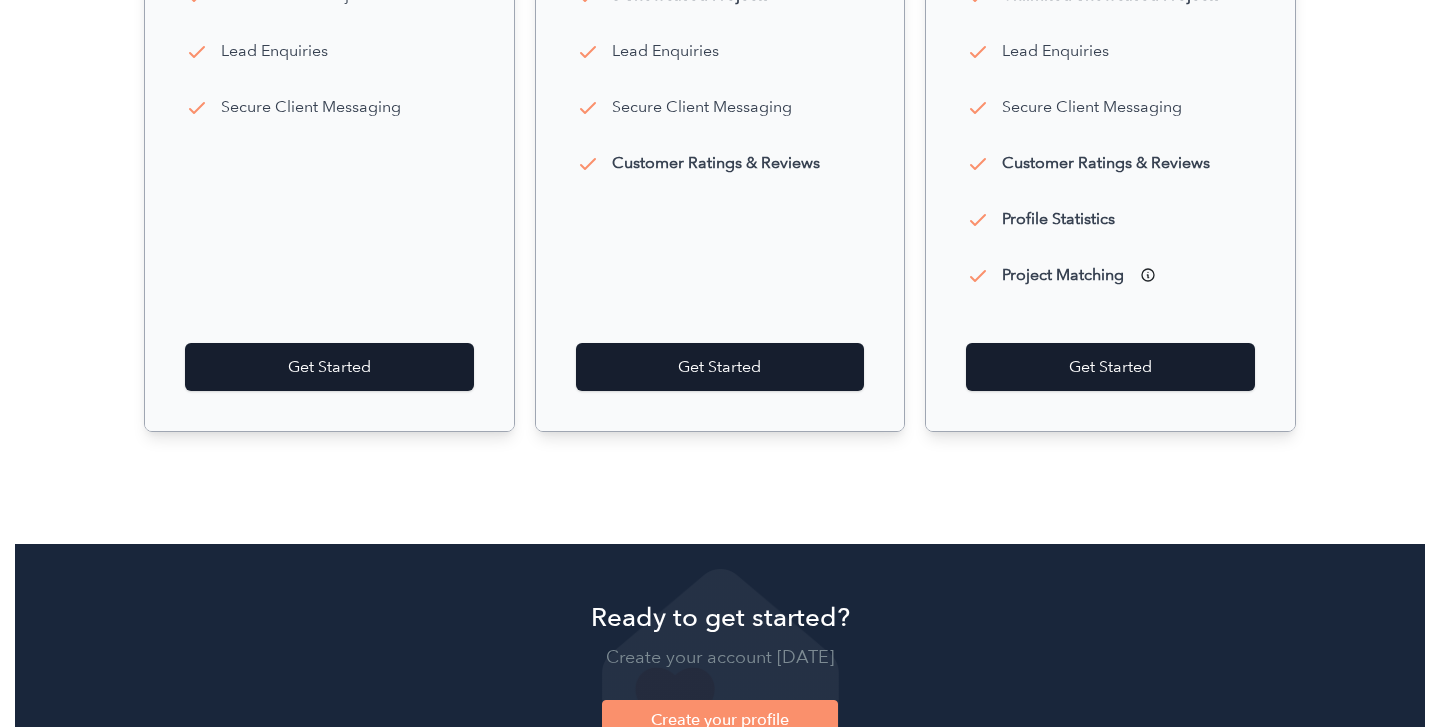 scroll, scrollTop: 4542, scrollLeft: 0, axis: vertical 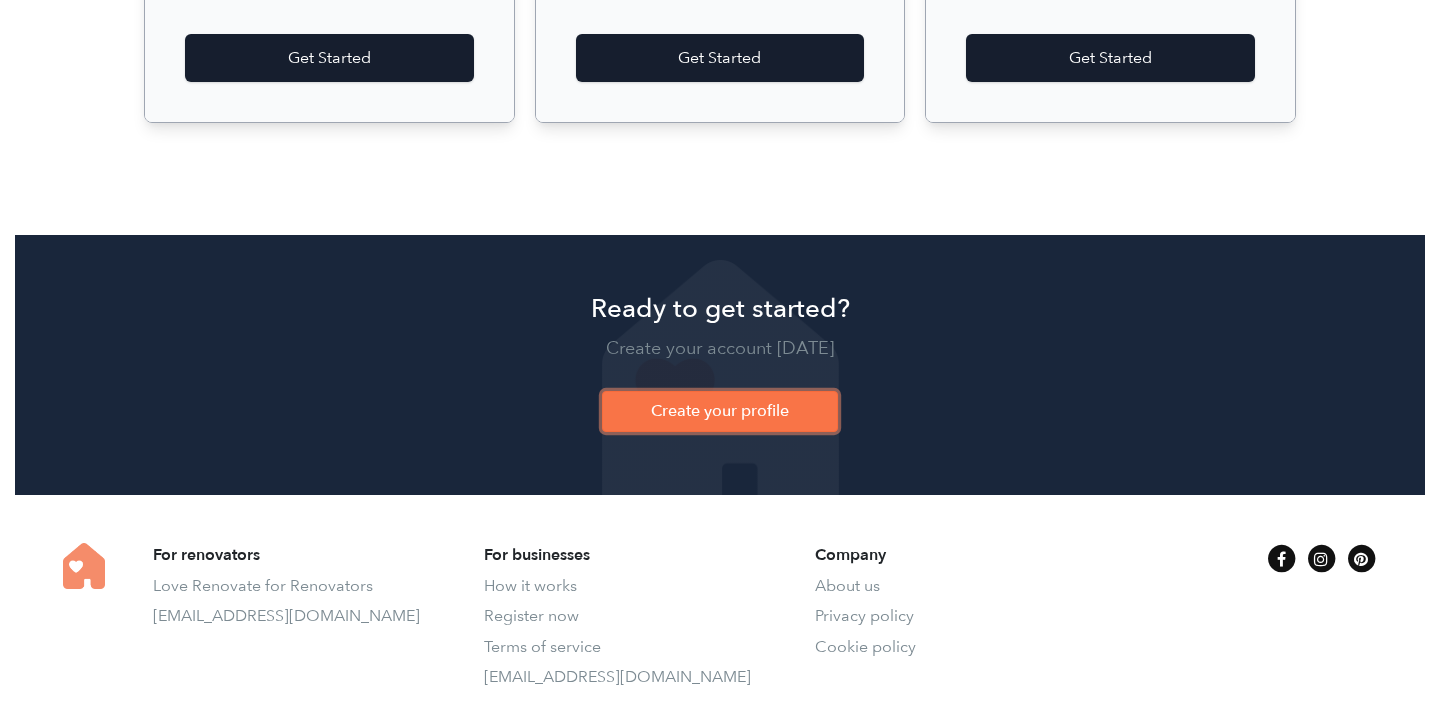 click on "Create your profile" at bounding box center [720, 411] 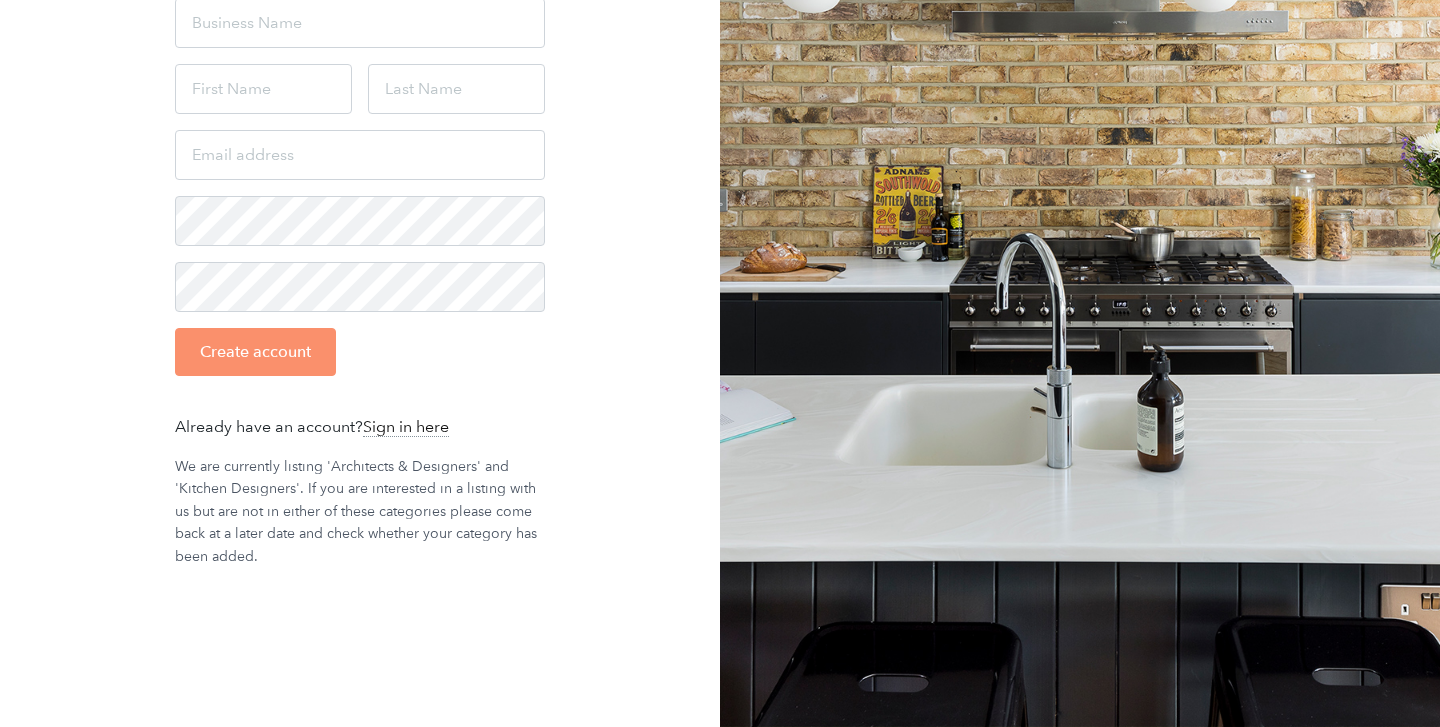 scroll, scrollTop: 0, scrollLeft: 0, axis: both 